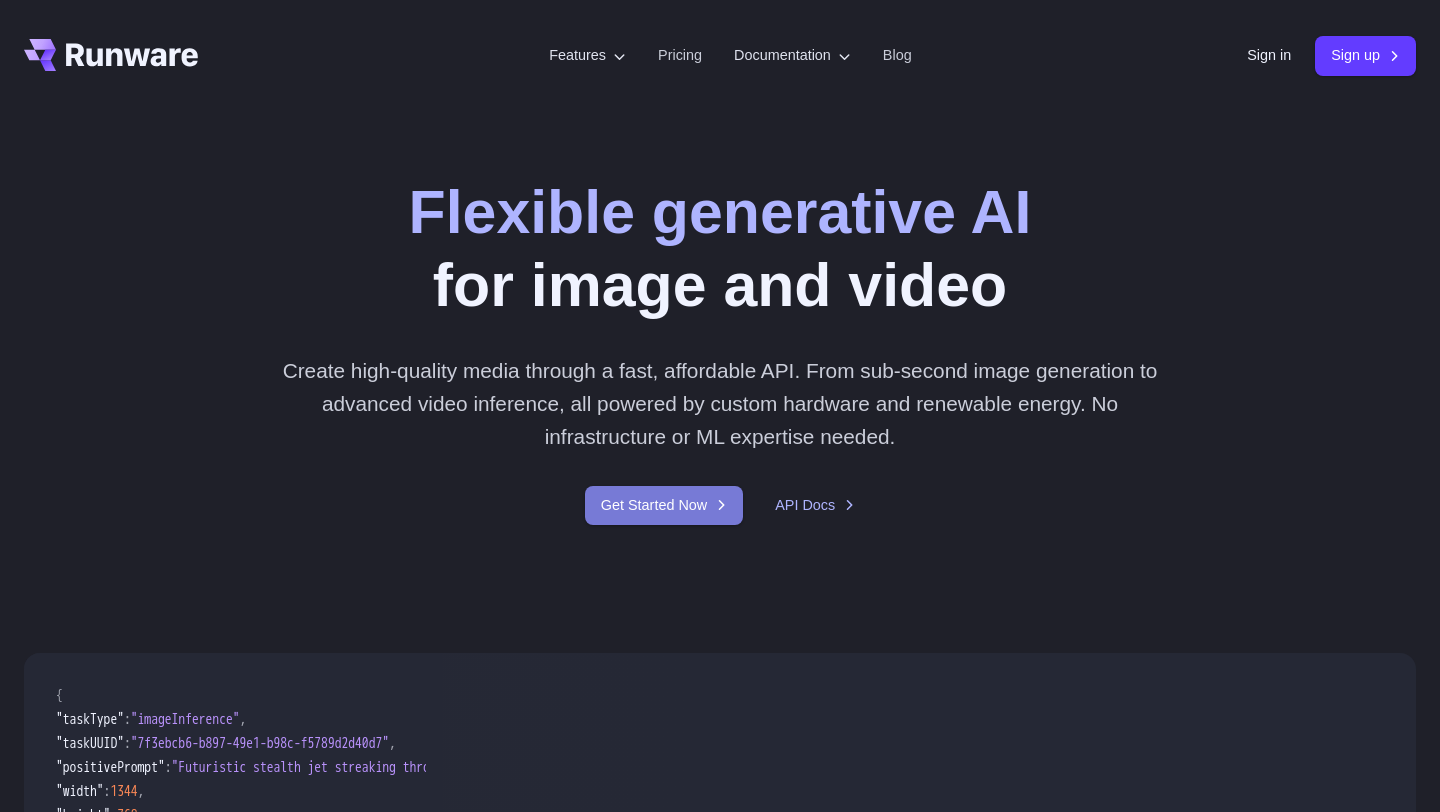 scroll, scrollTop: 0, scrollLeft: 0, axis: both 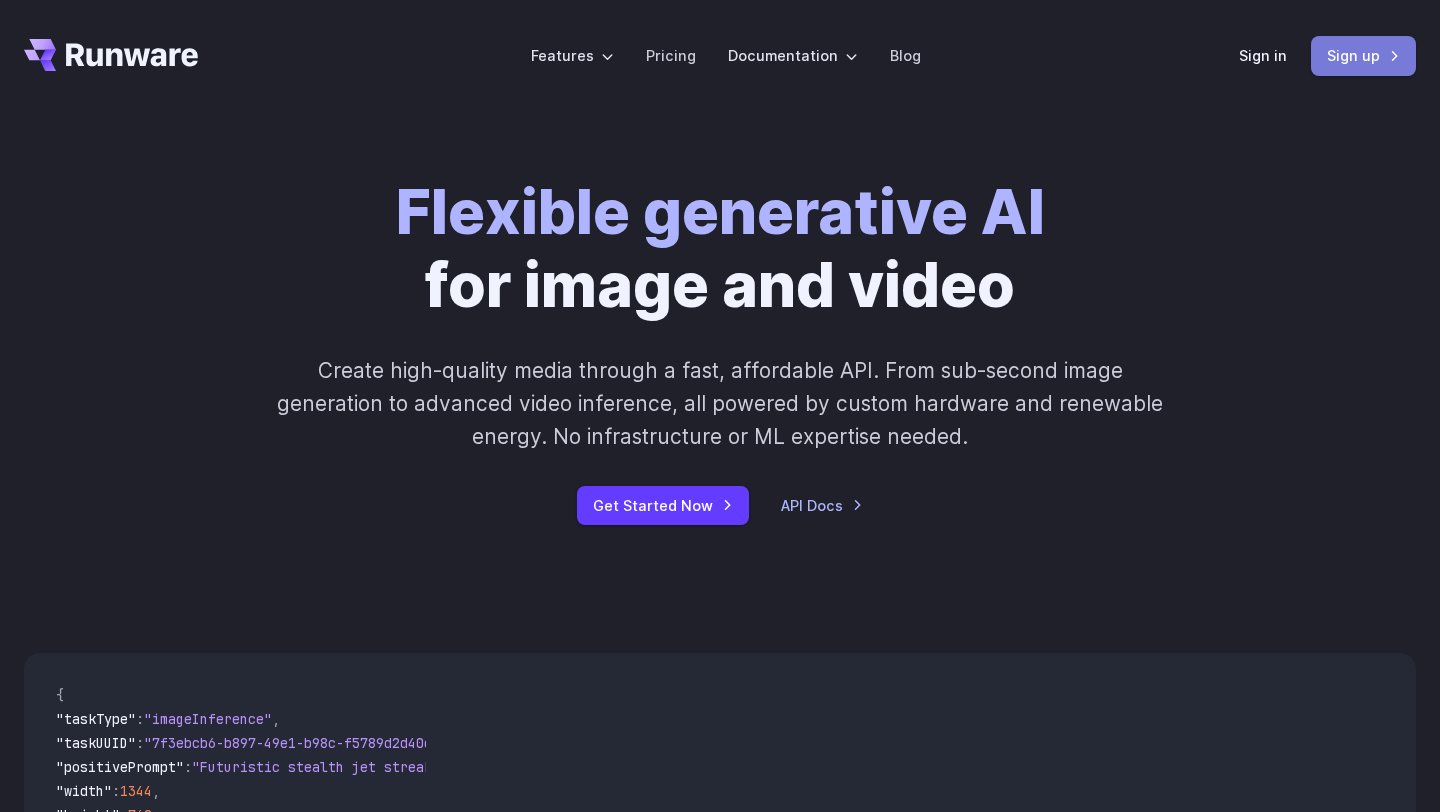 click on "Sign up" at bounding box center [1363, 55] 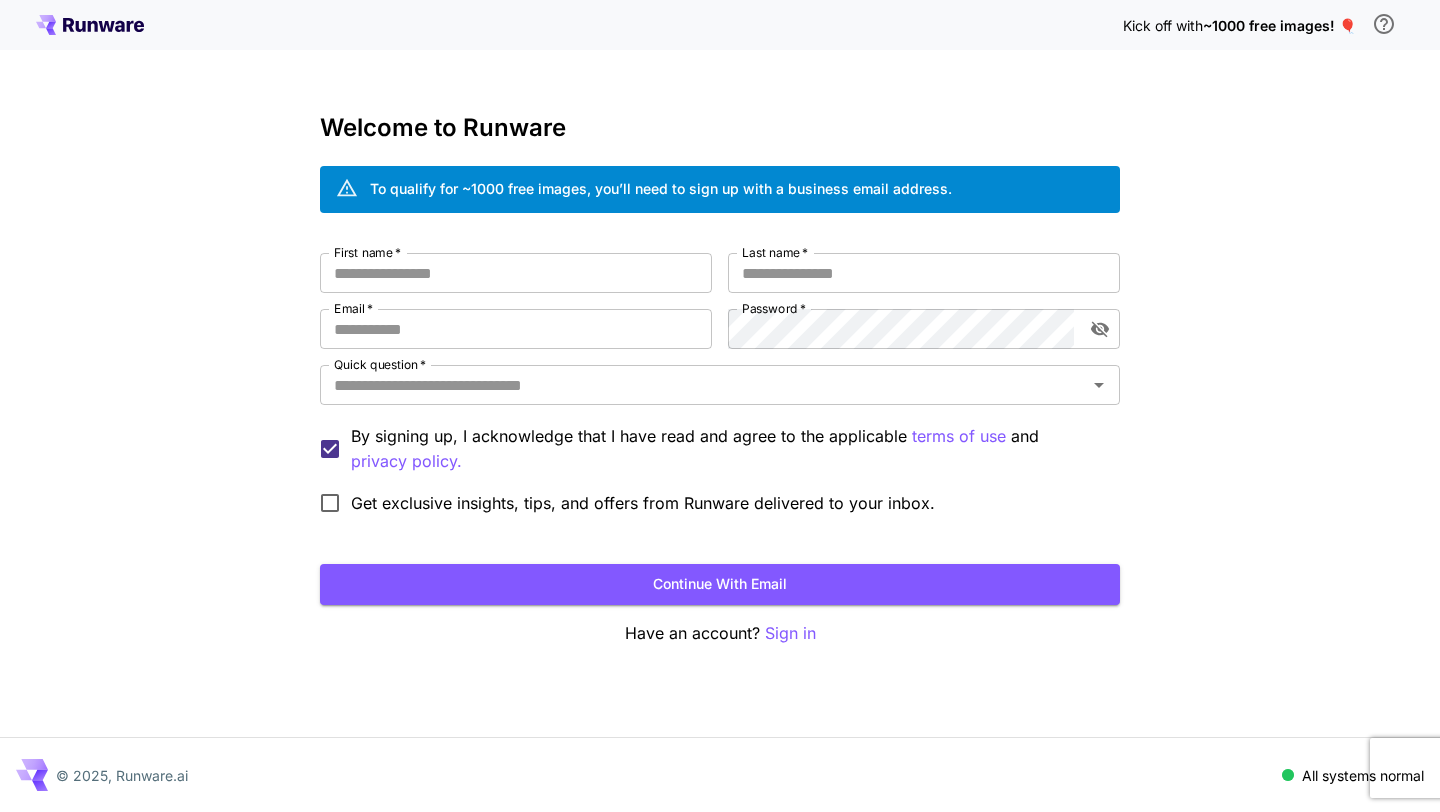scroll, scrollTop: 0, scrollLeft: 0, axis: both 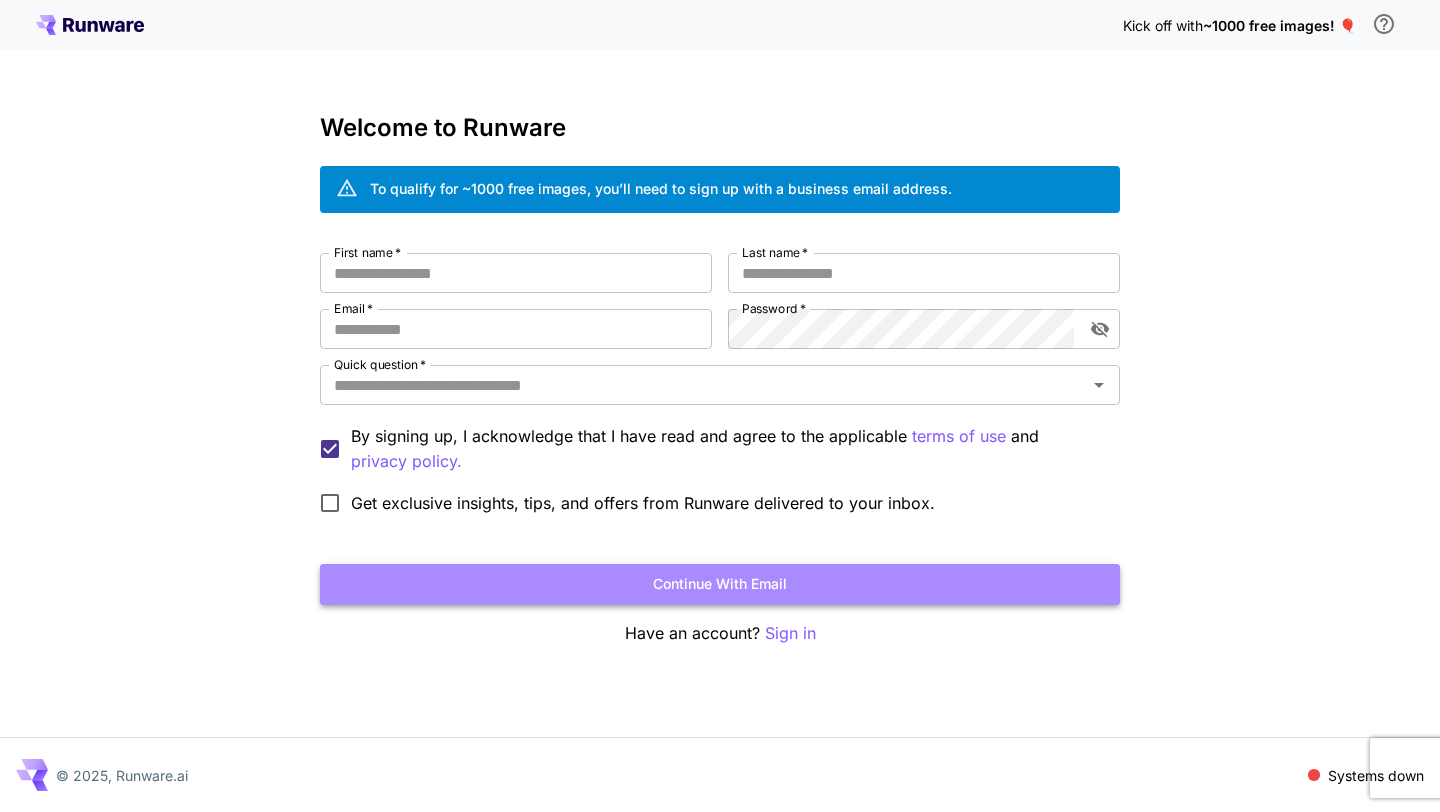click on "Continue with email" at bounding box center [720, 584] 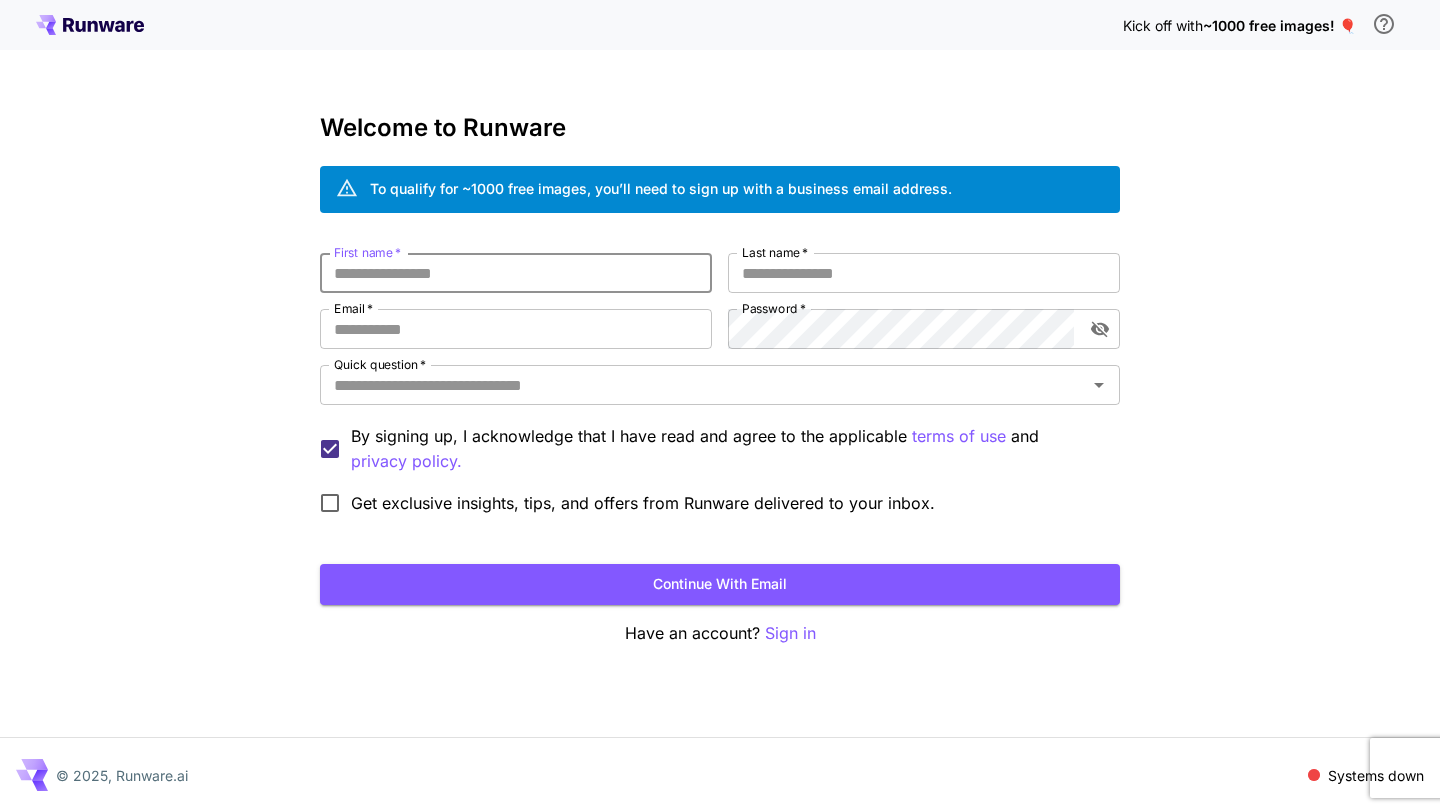 click on "First name   *" at bounding box center [516, 273] 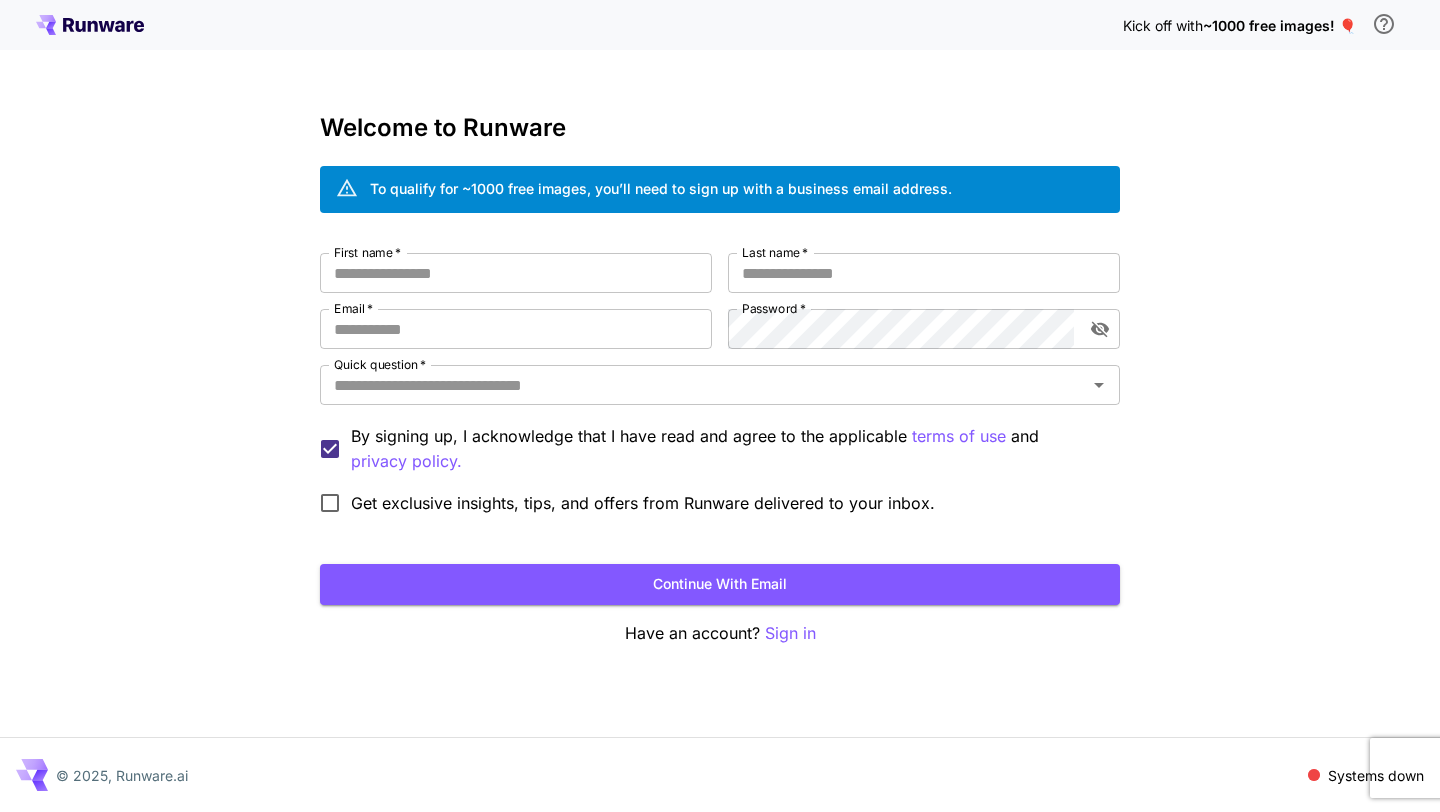 click on "To qualify for ~1000 free images, you’ll need to sign up with a business email address." at bounding box center (661, 188) 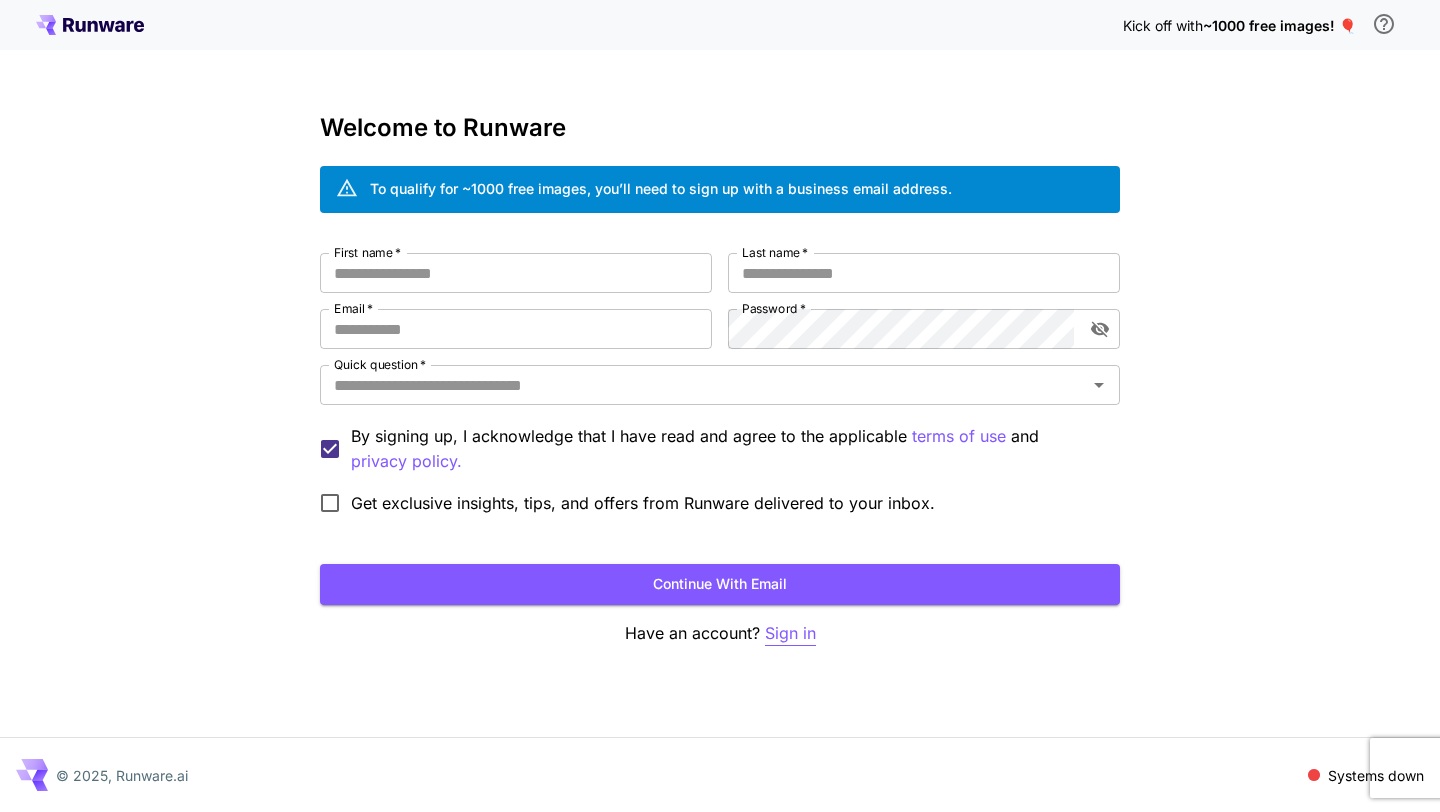 click on "Sign in" at bounding box center (790, 633) 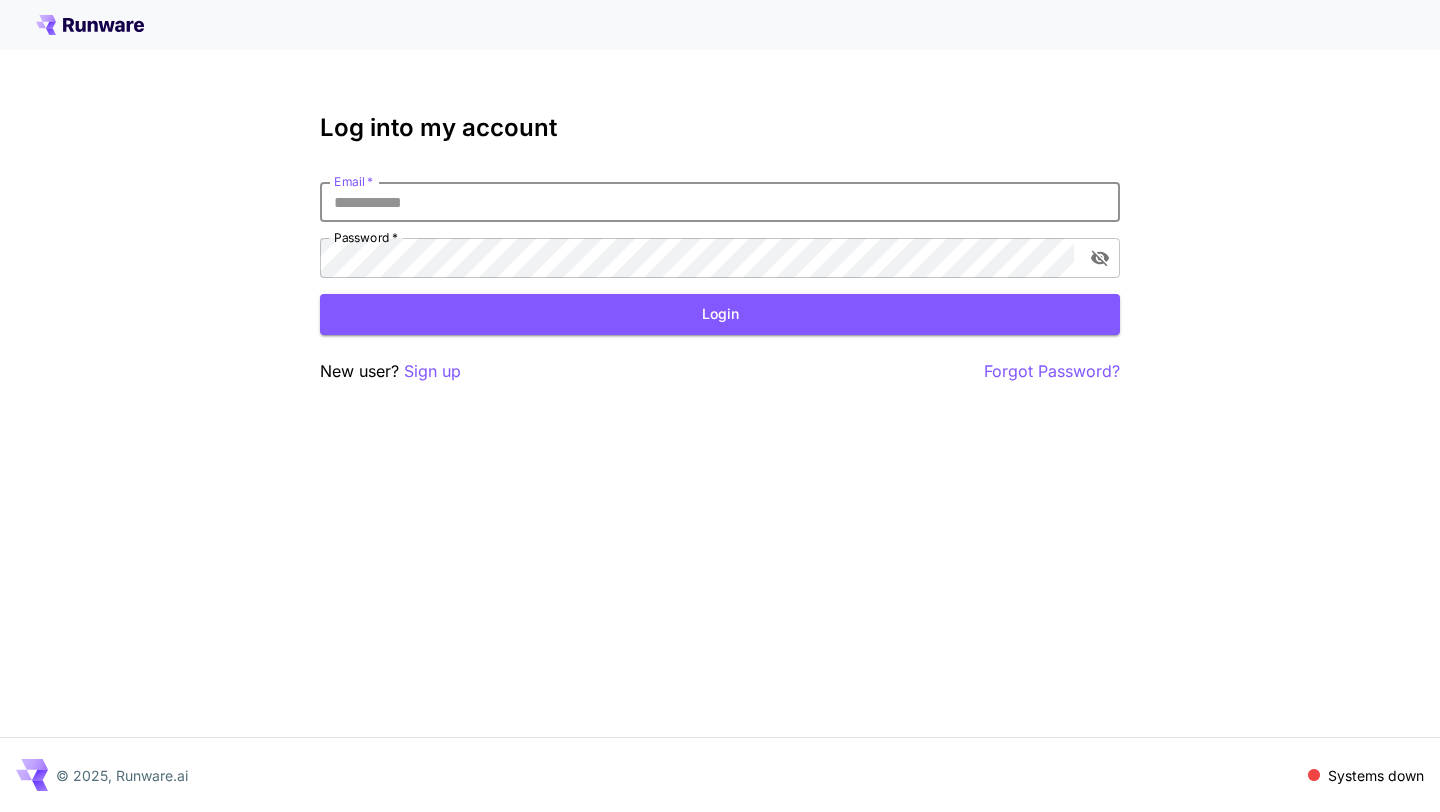 click on "Email   *" at bounding box center (720, 202) 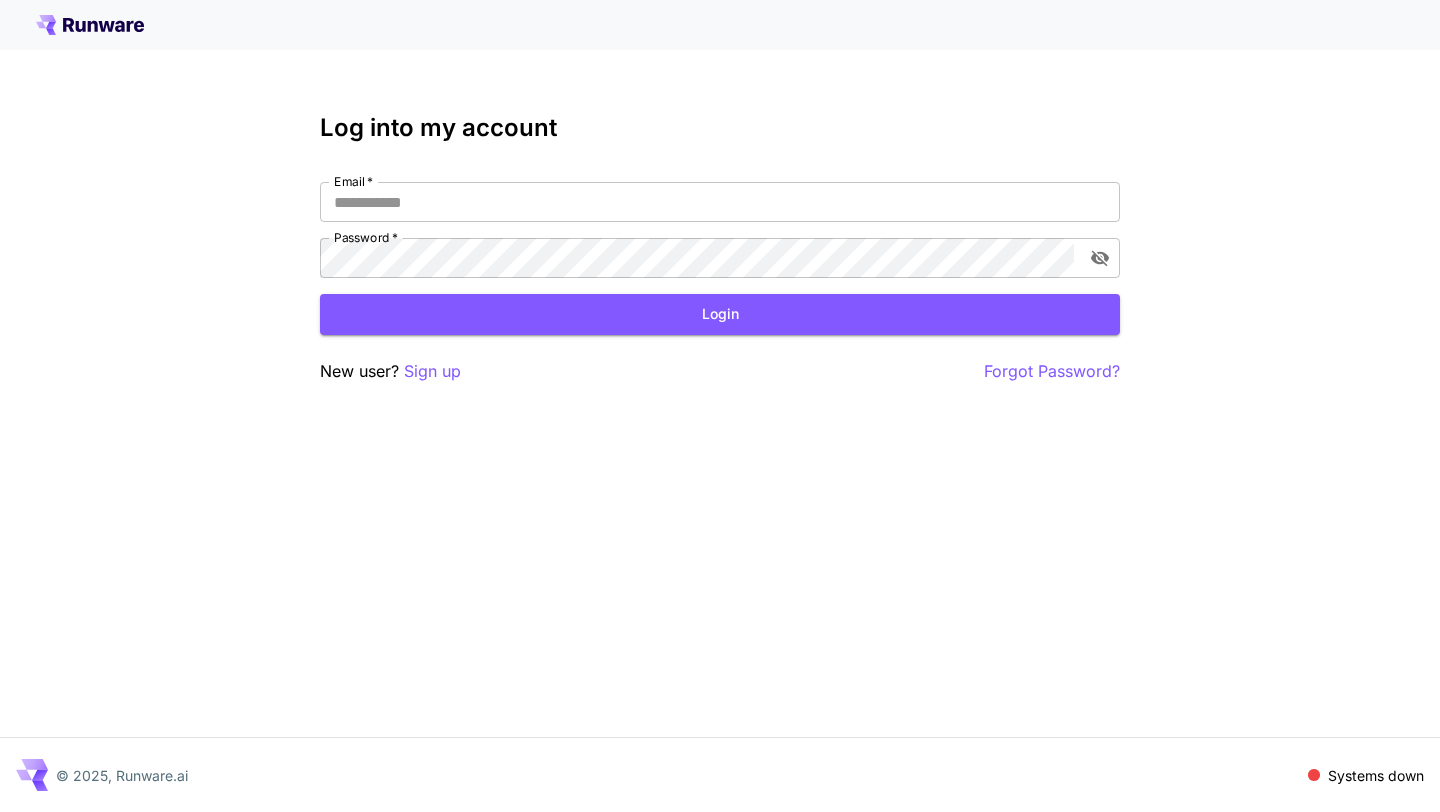 type on "**********" 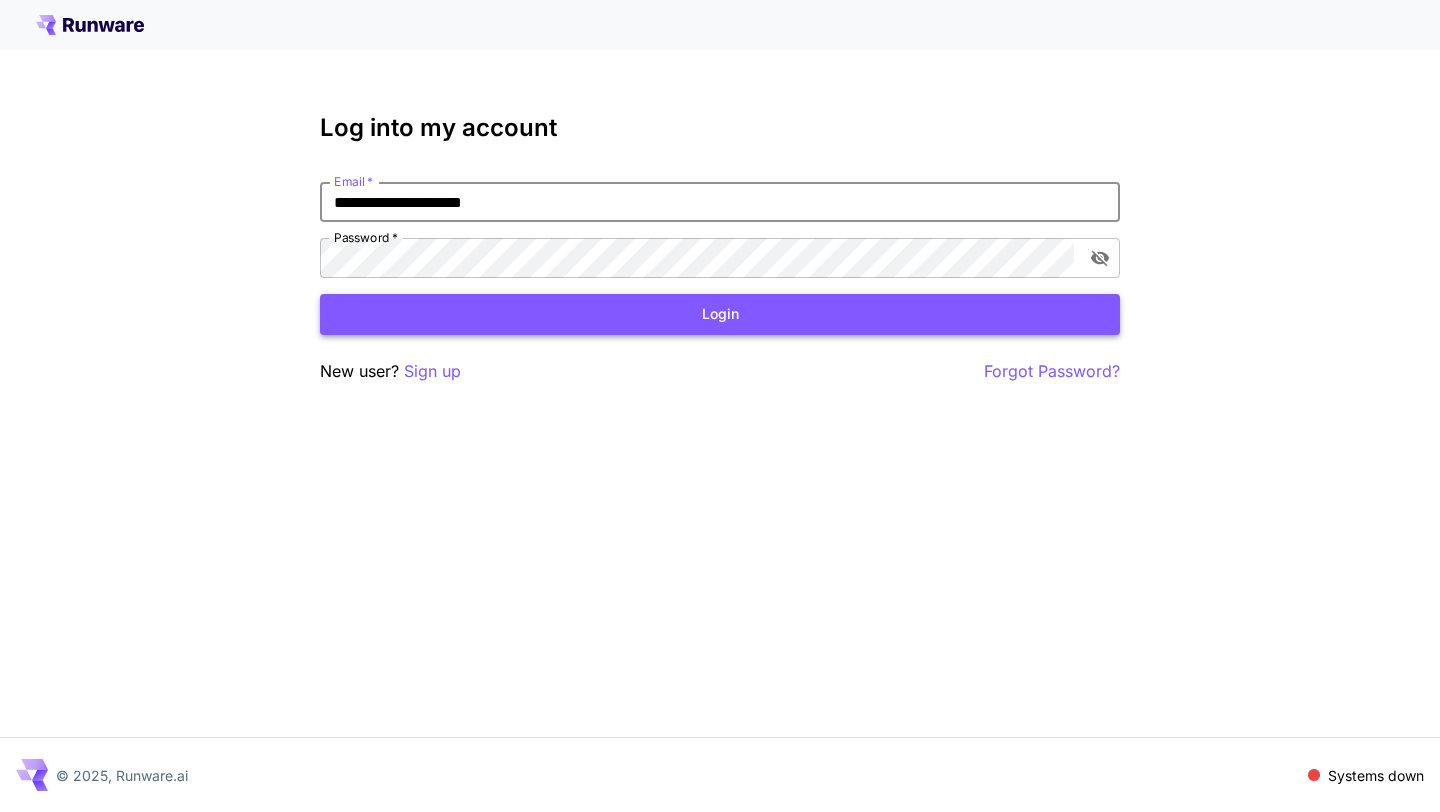 click on "Login" at bounding box center (720, 314) 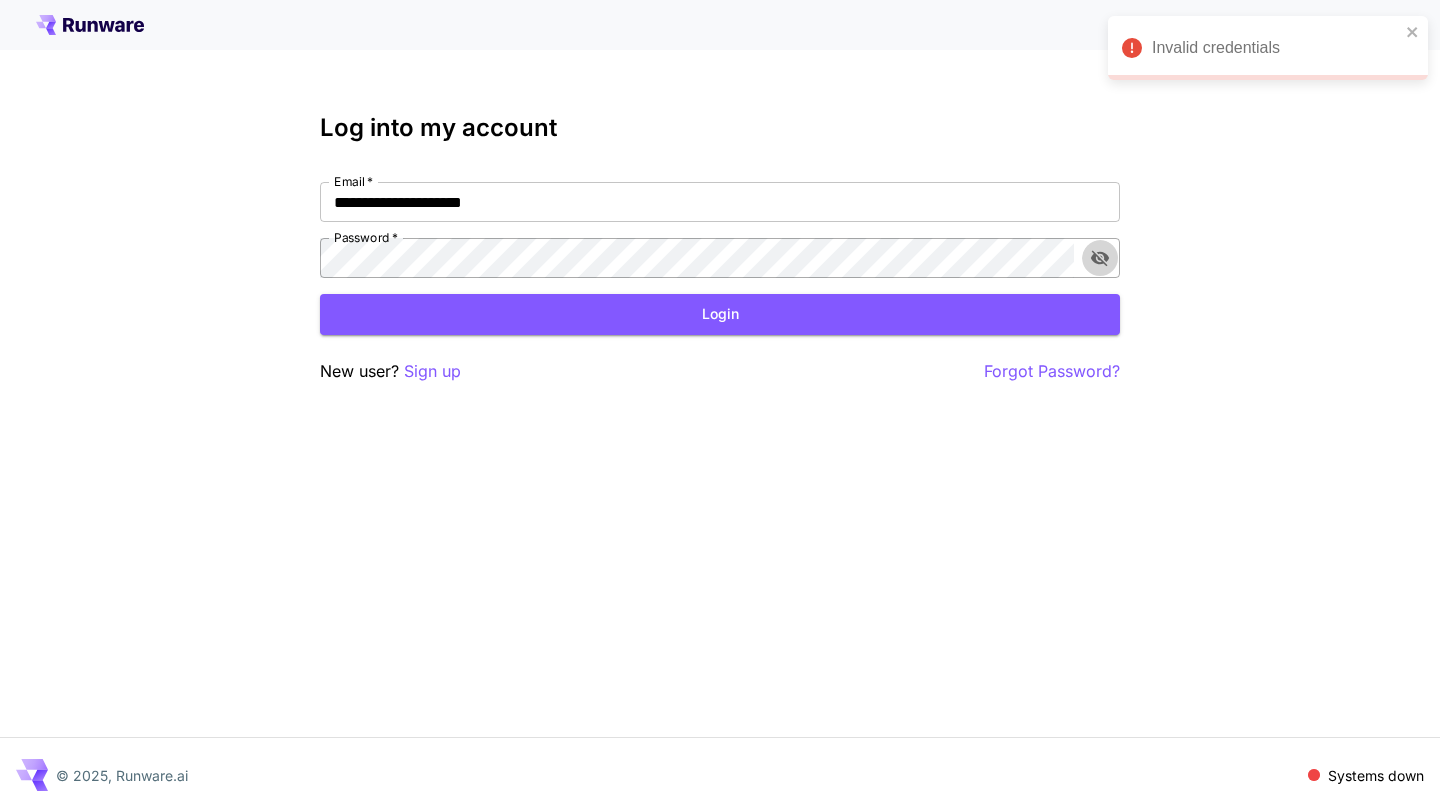 click 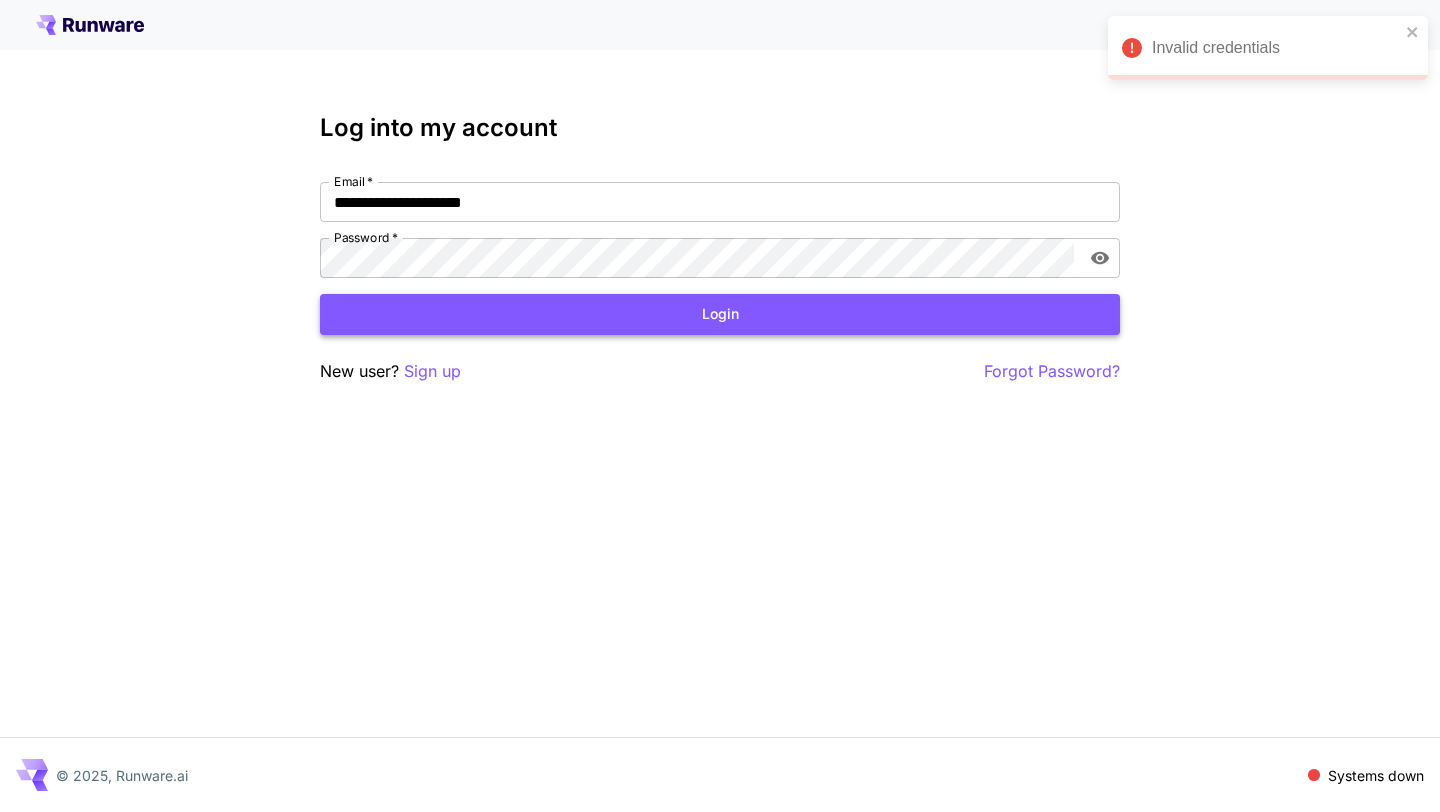 click on "Login" at bounding box center (720, 314) 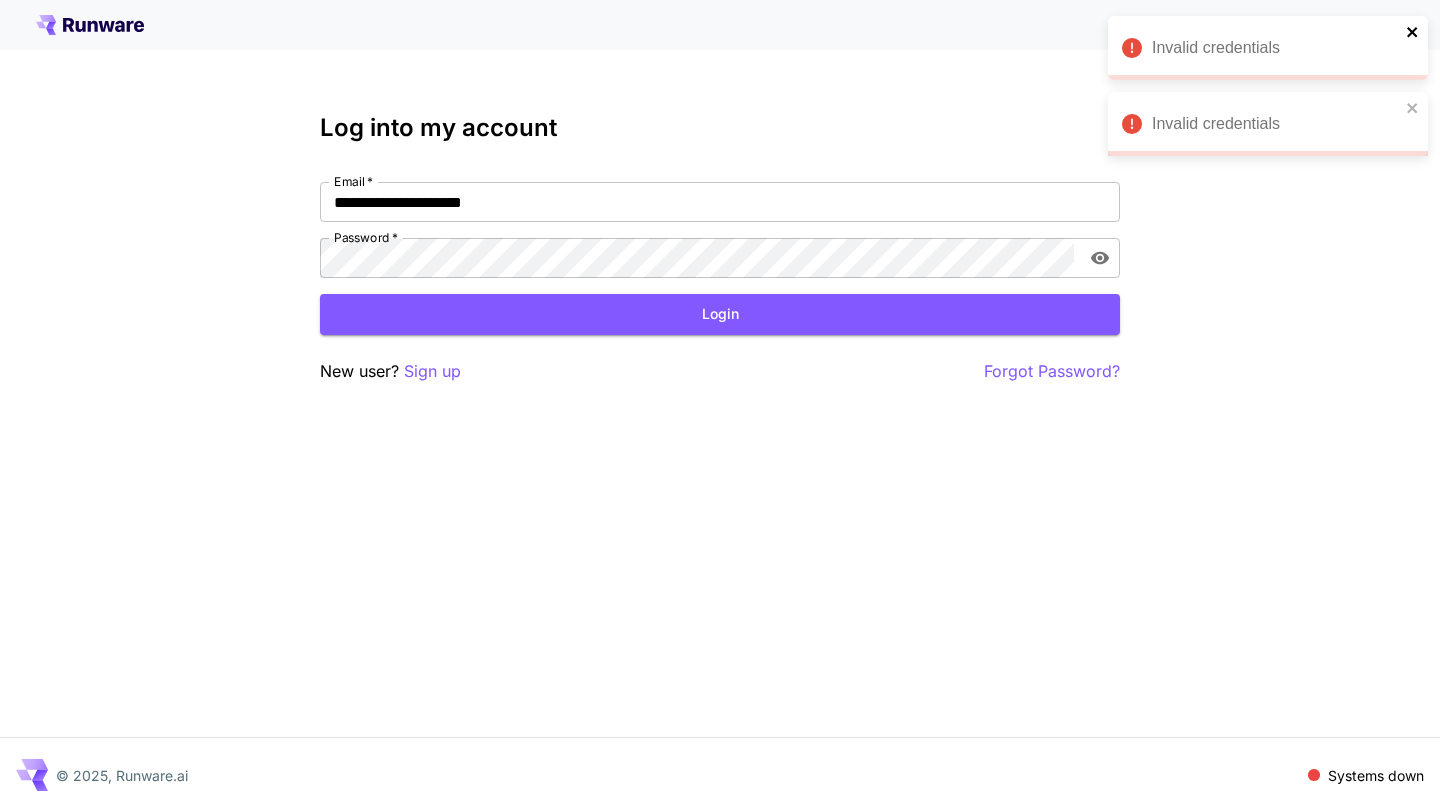 click 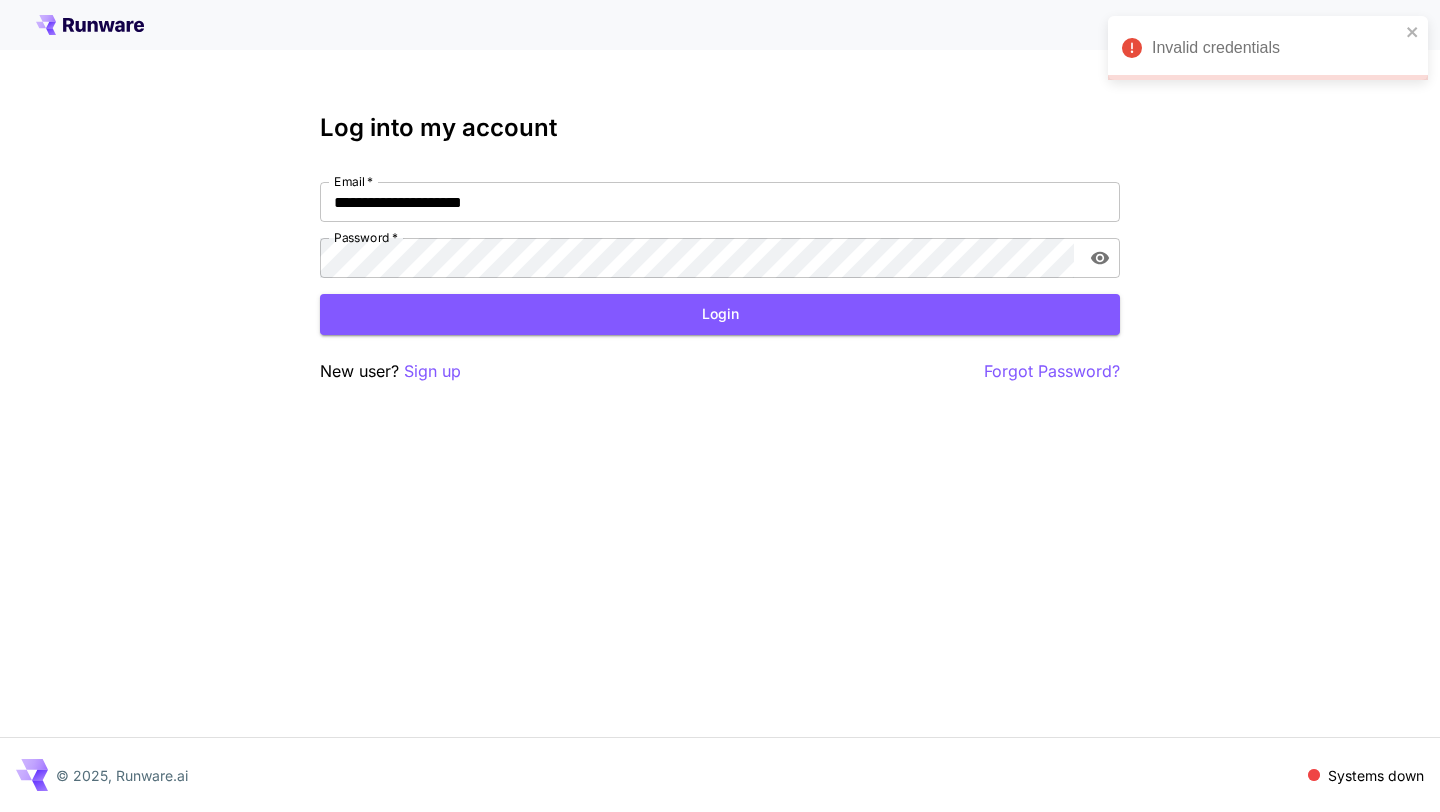 click on "Invalid credentials Log into my account Email   * [EMAIL] Email   * Password   * Password   * Login New user?   Sign up Forgot Password? © 2025, Runware.ai Systems down" at bounding box center [720, 406] 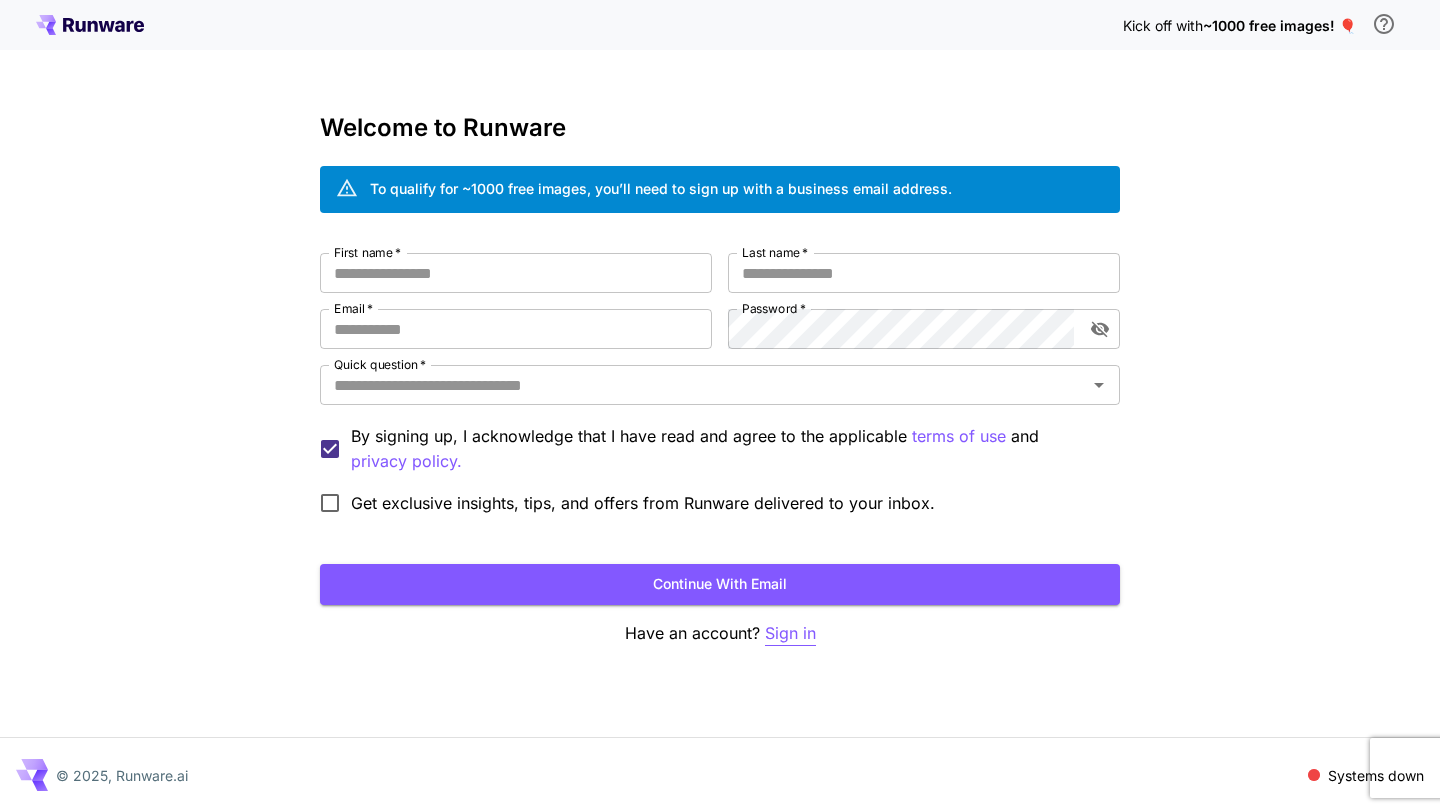 click on "Sign in" at bounding box center (790, 633) 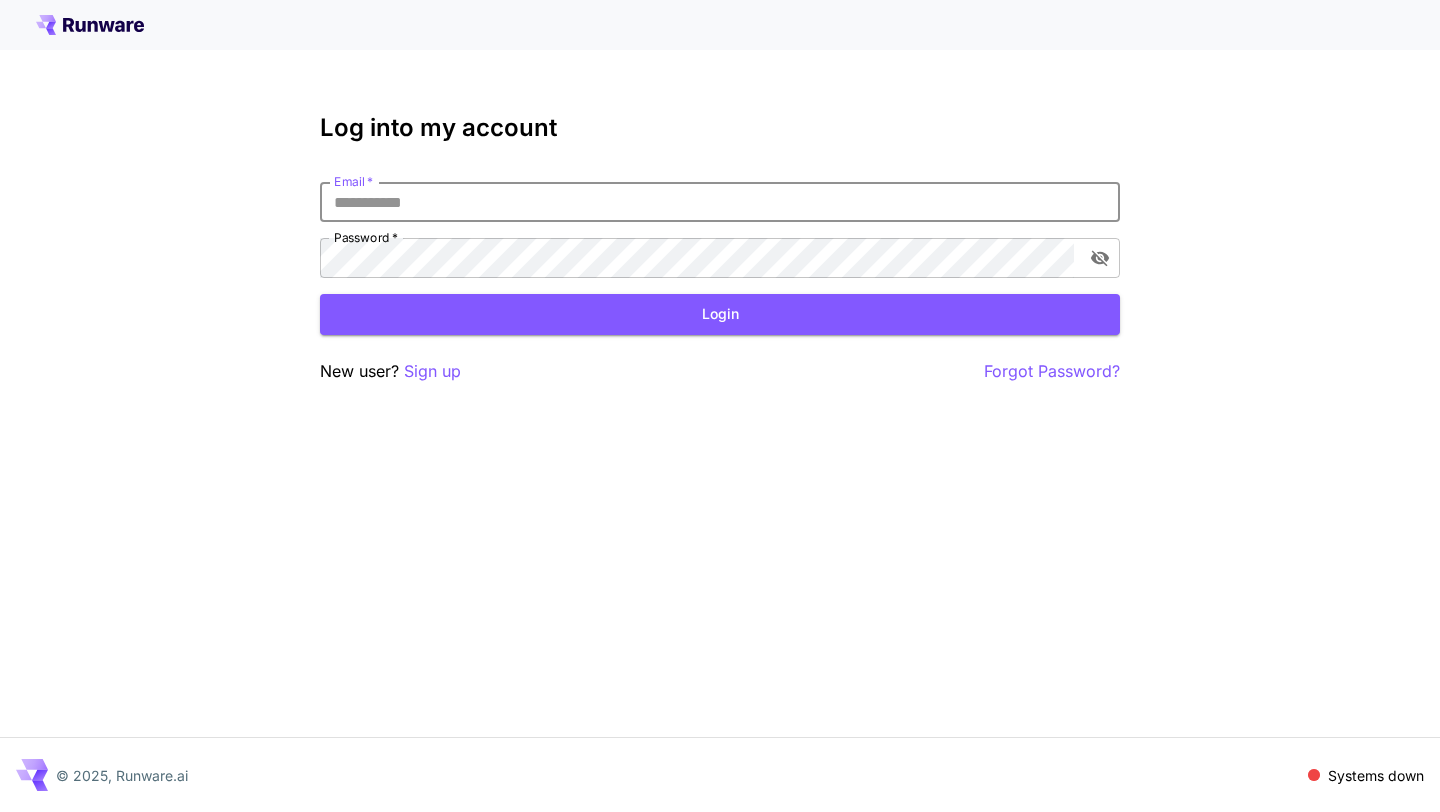 click on "Email   *" at bounding box center [720, 202] 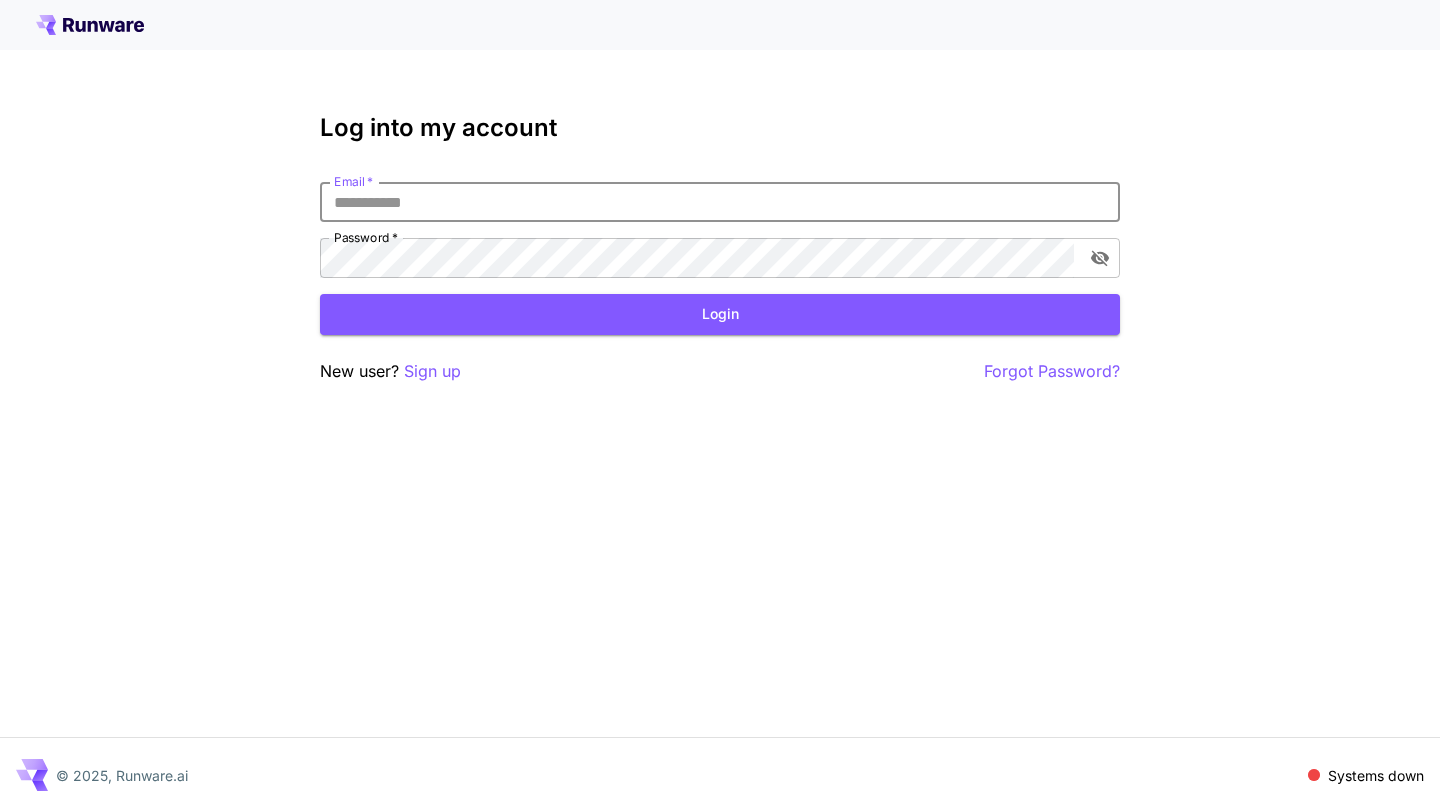 type on "**********" 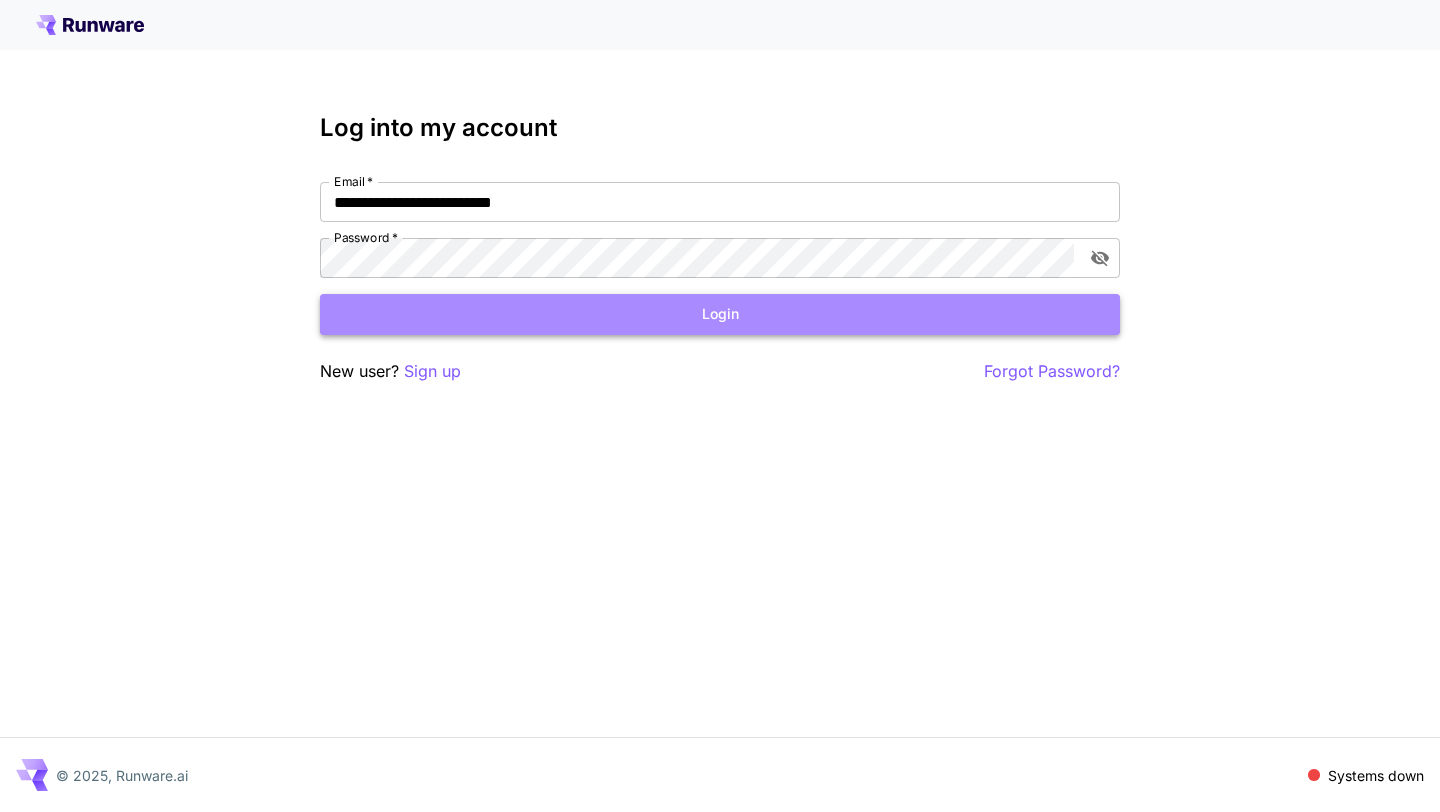 click on "Login" at bounding box center (720, 314) 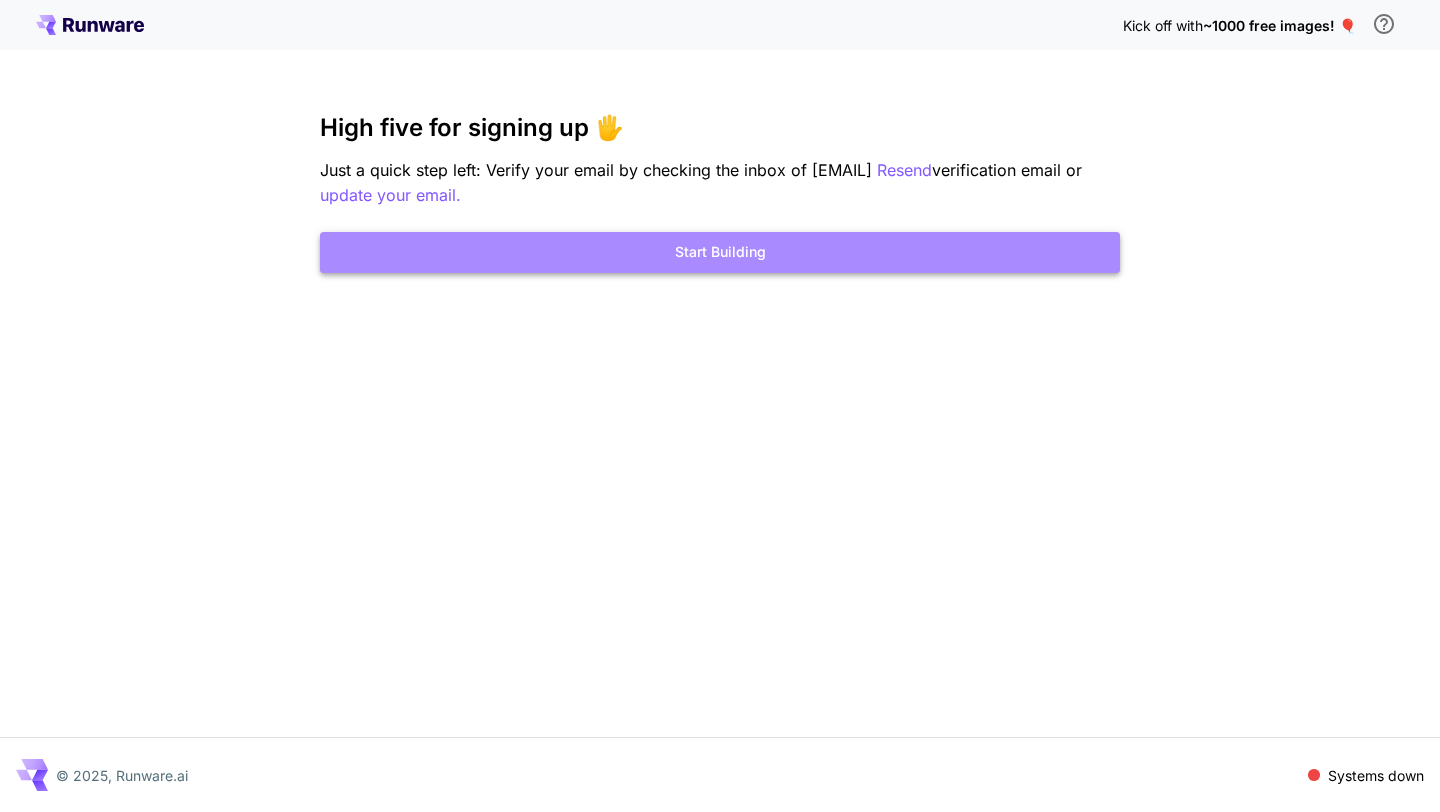 click on "Start Building" at bounding box center [720, 252] 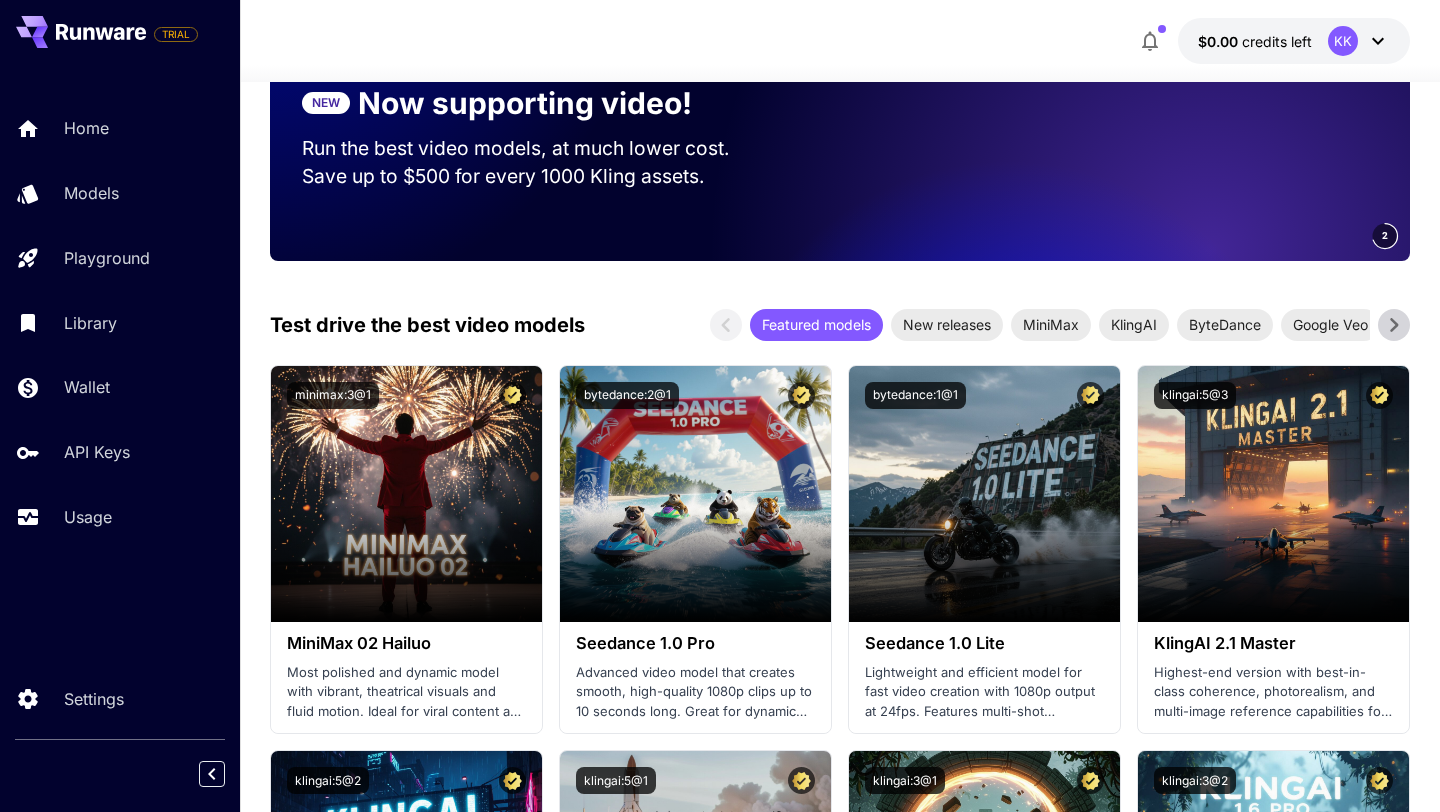 scroll, scrollTop: 0, scrollLeft: 0, axis: both 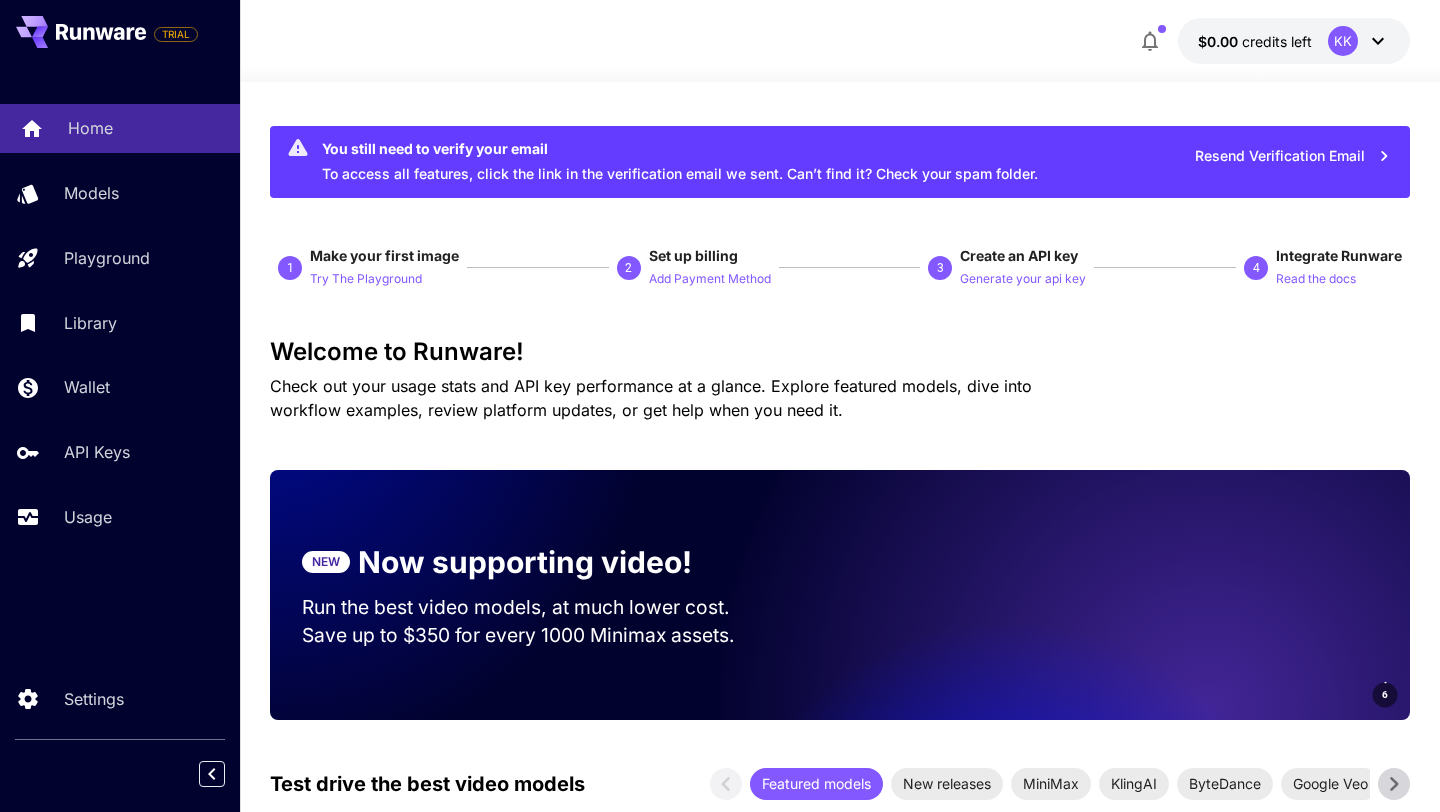 click on "Home" at bounding box center (146, 128) 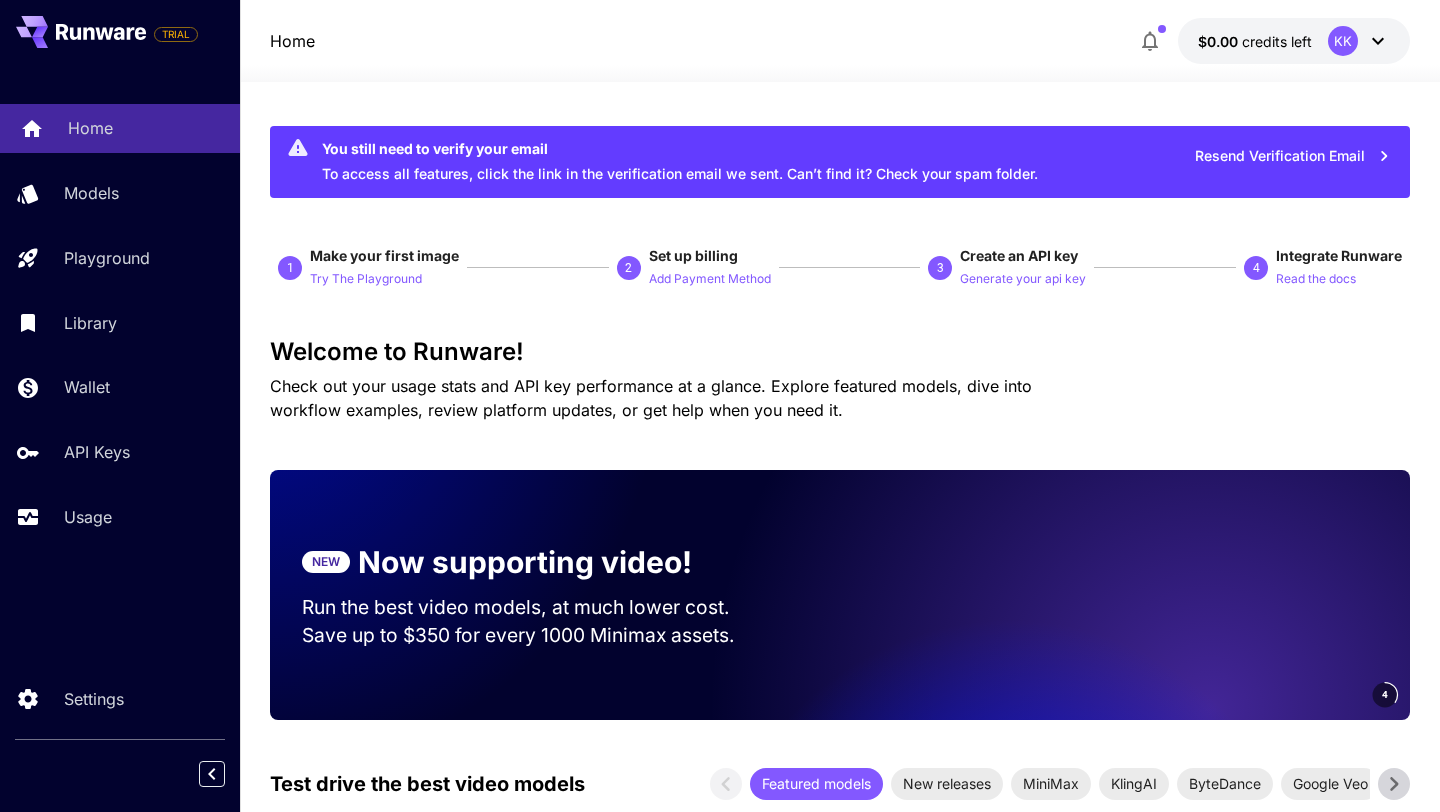 click on "Home" at bounding box center [146, 128] 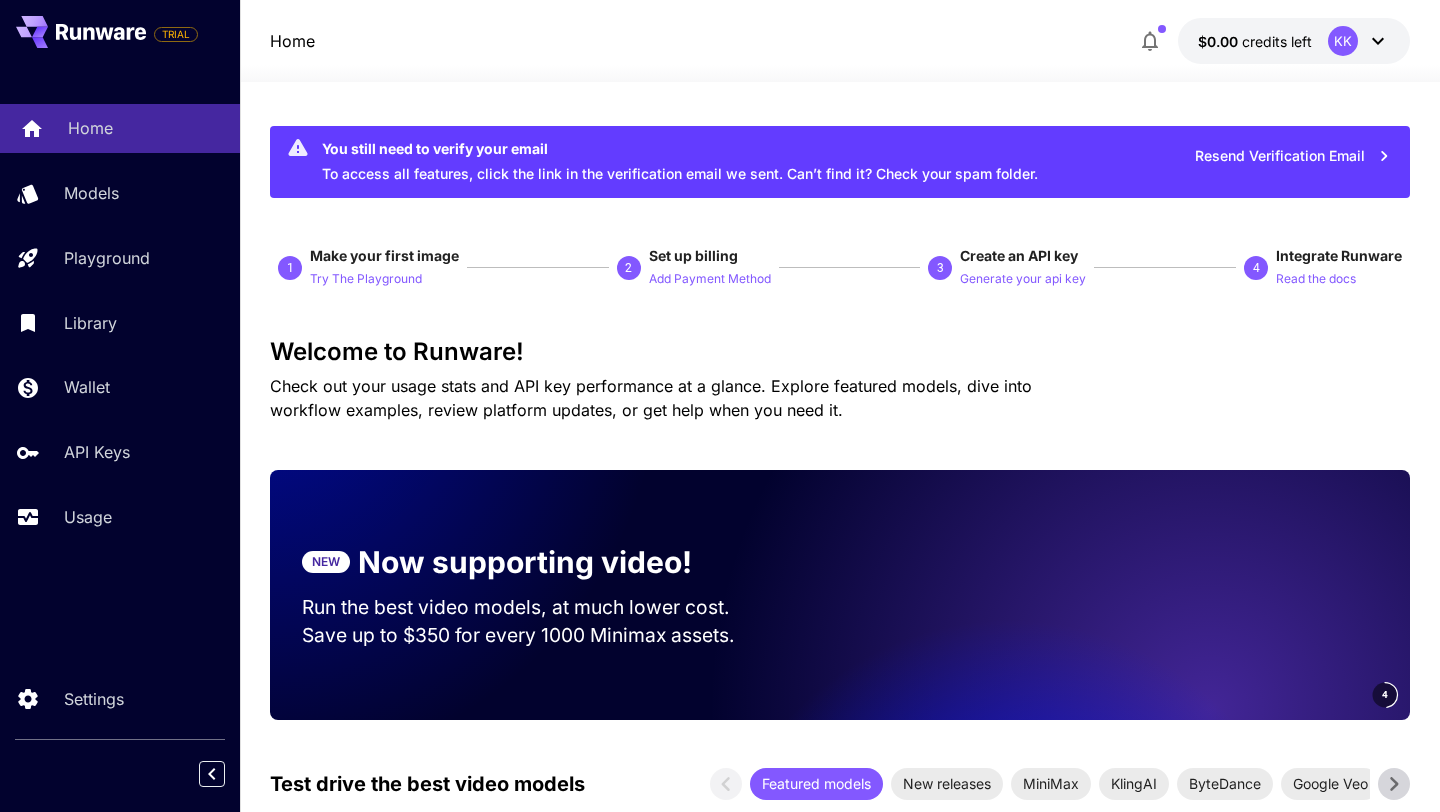 click 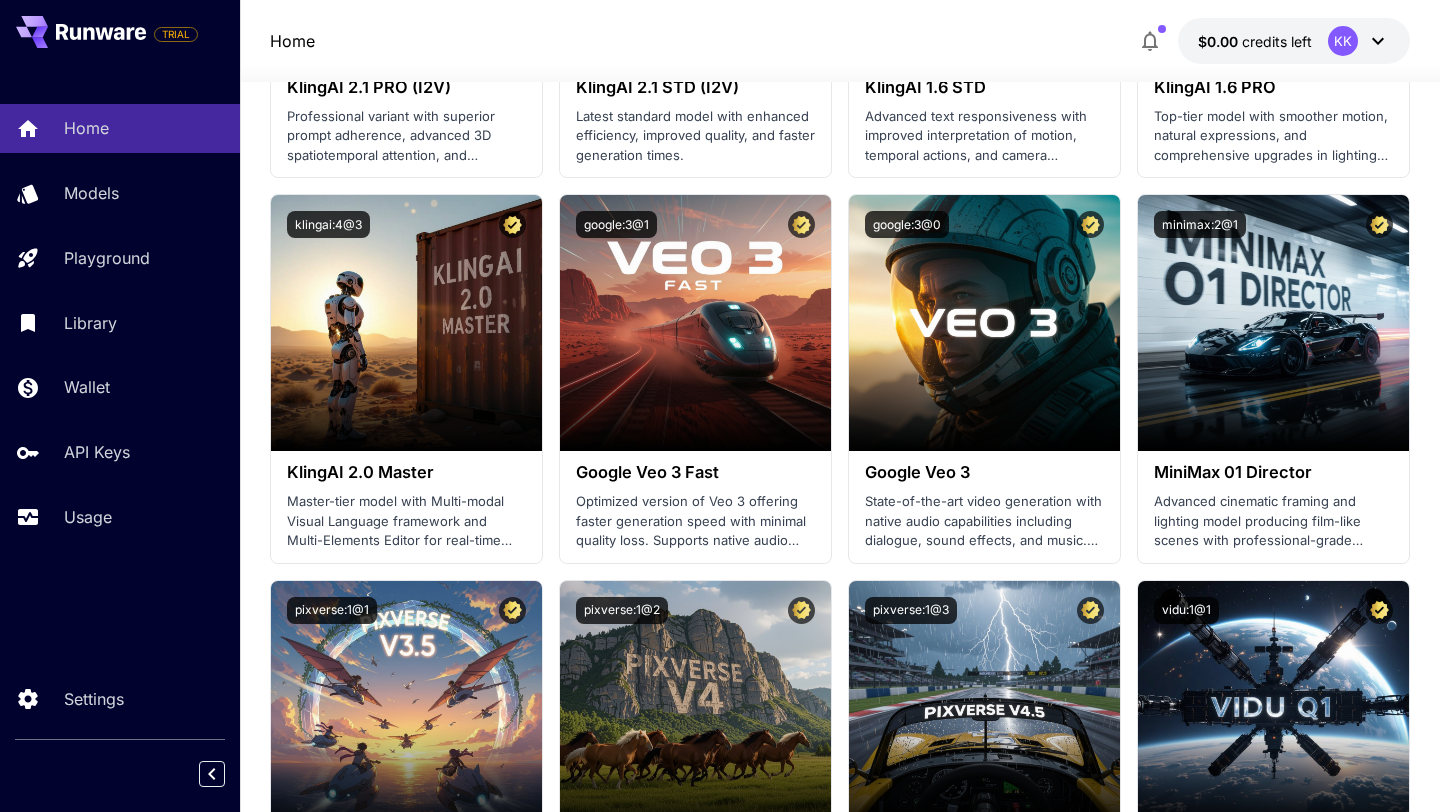 scroll, scrollTop: 0, scrollLeft: 0, axis: both 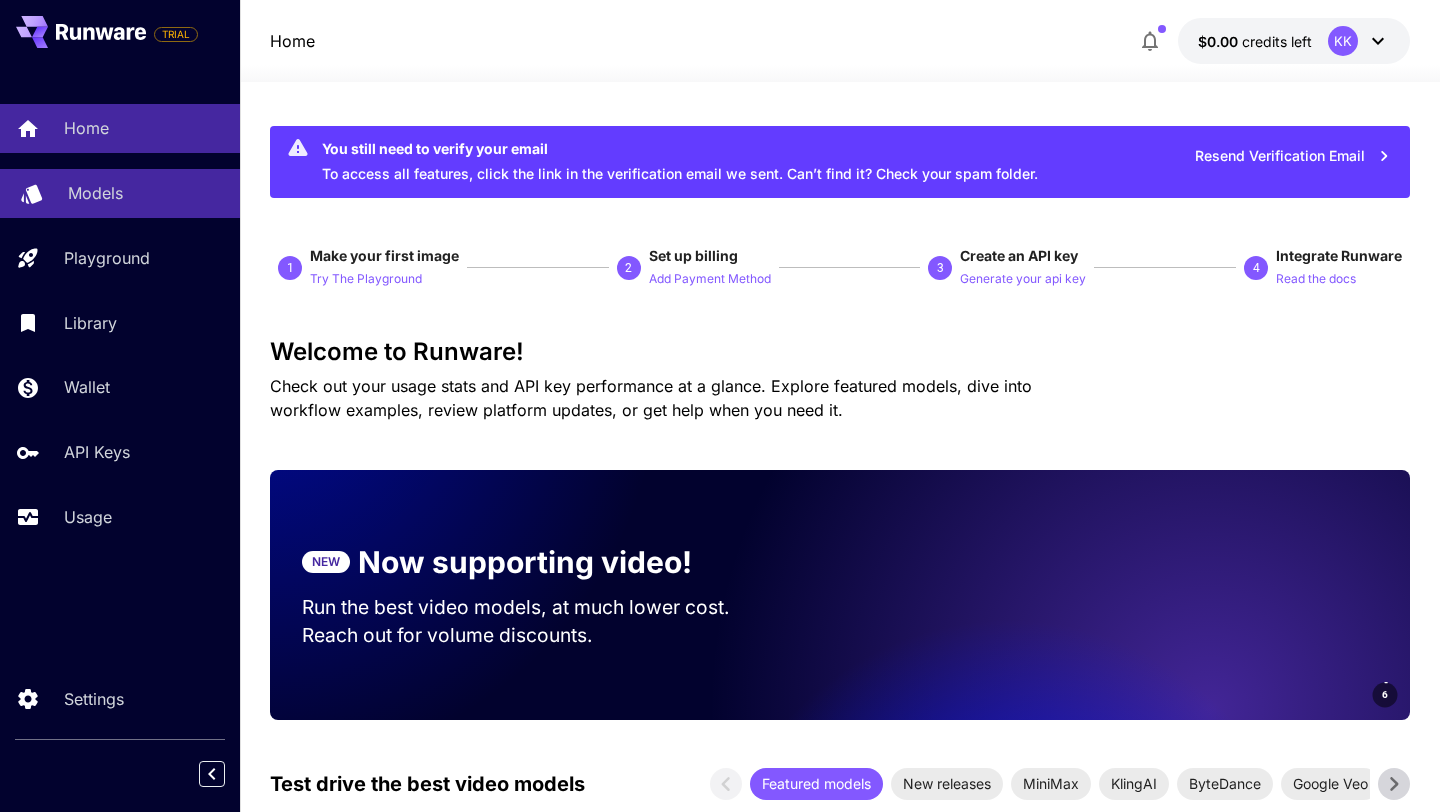 click on "Models" at bounding box center (95, 193) 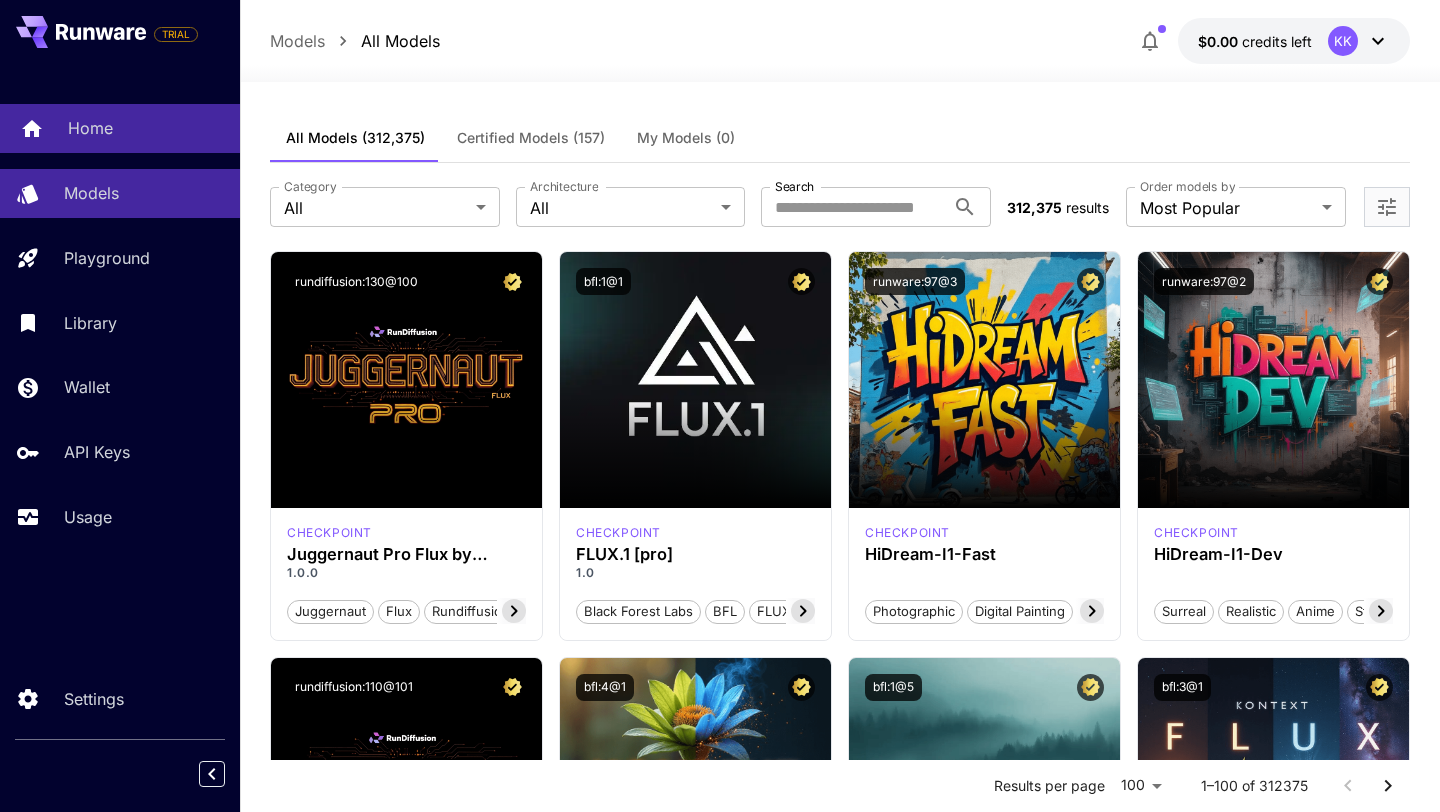click on "Home" at bounding box center [120, 128] 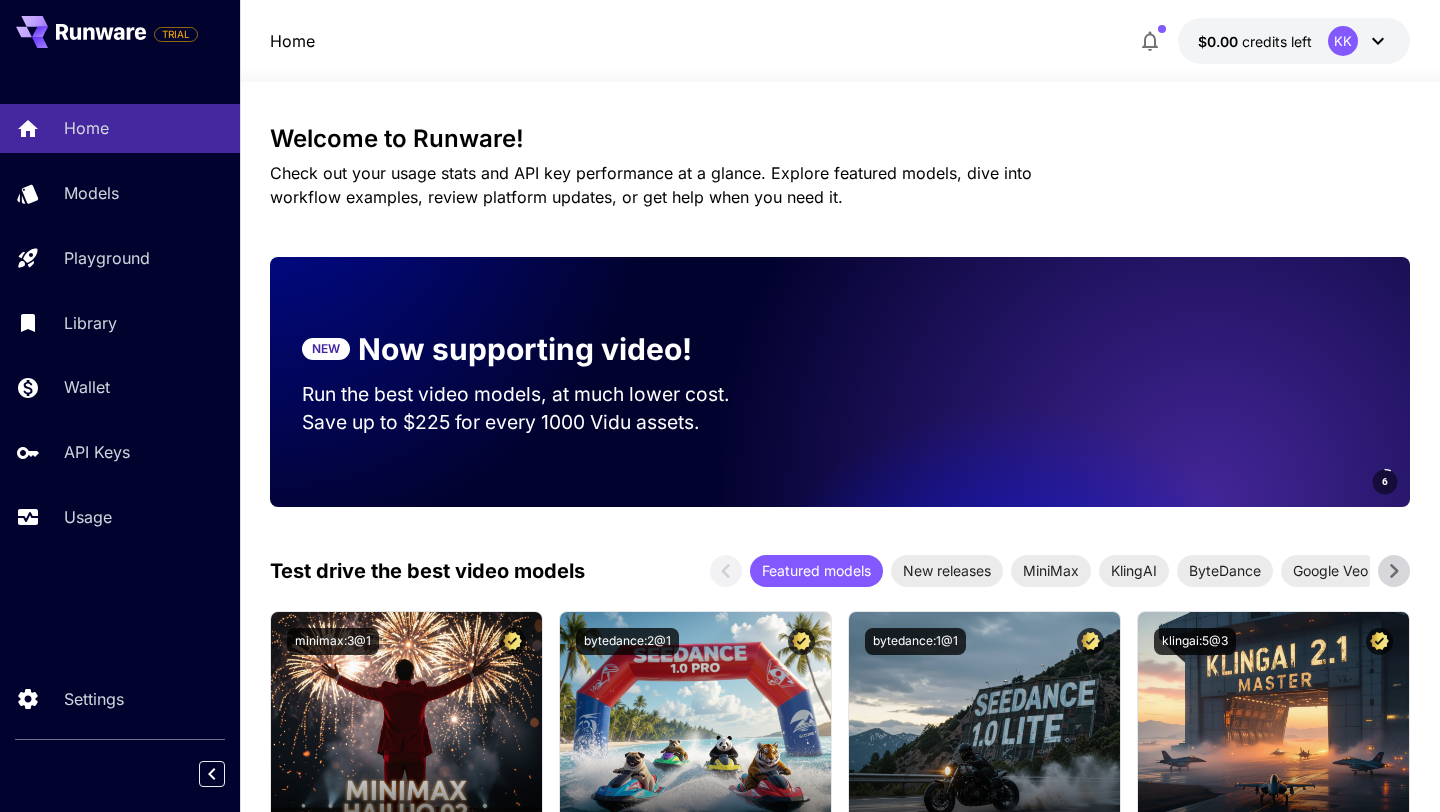 scroll, scrollTop: 0, scrollLeft: 0, axis: both 